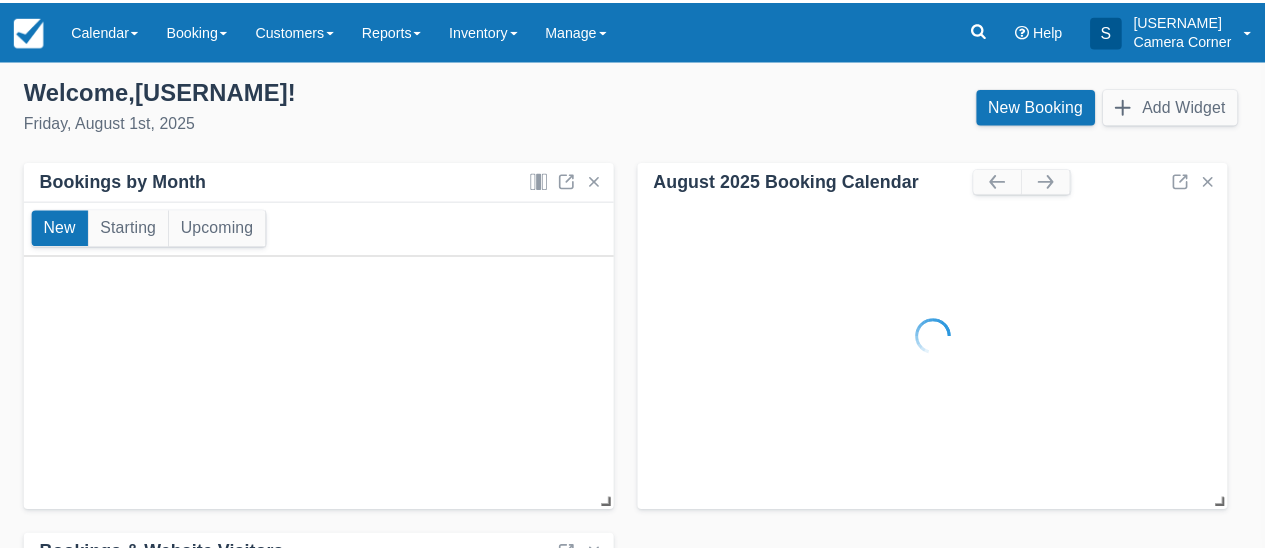 scroll, scrollTop: 0, scrollLeft: 0, axis: both 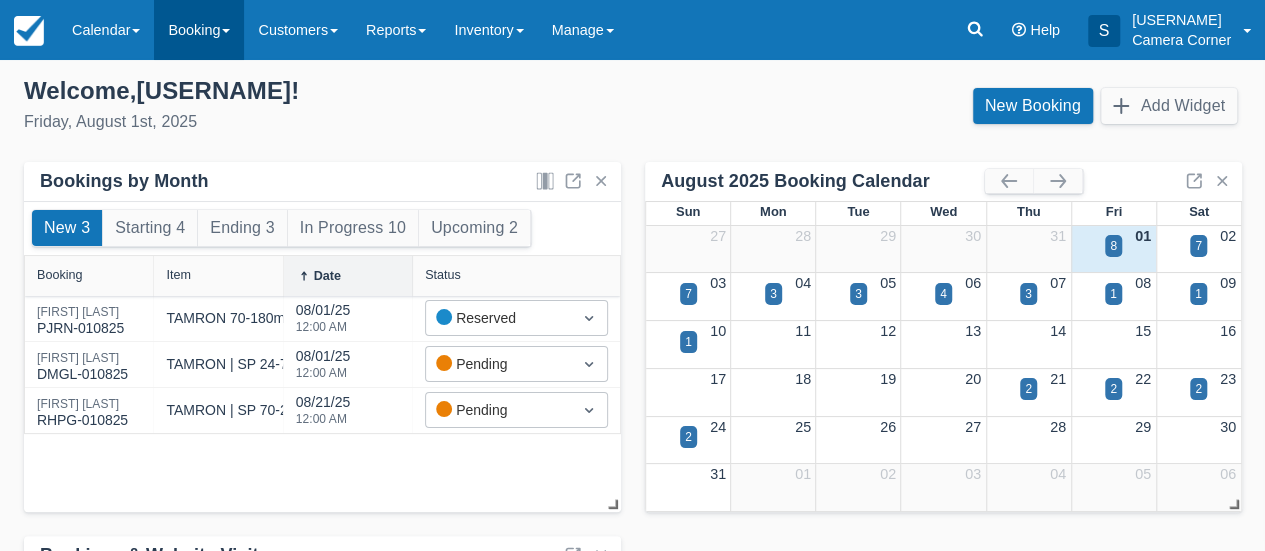 click on "Booking" at bounding box center [199, 30] 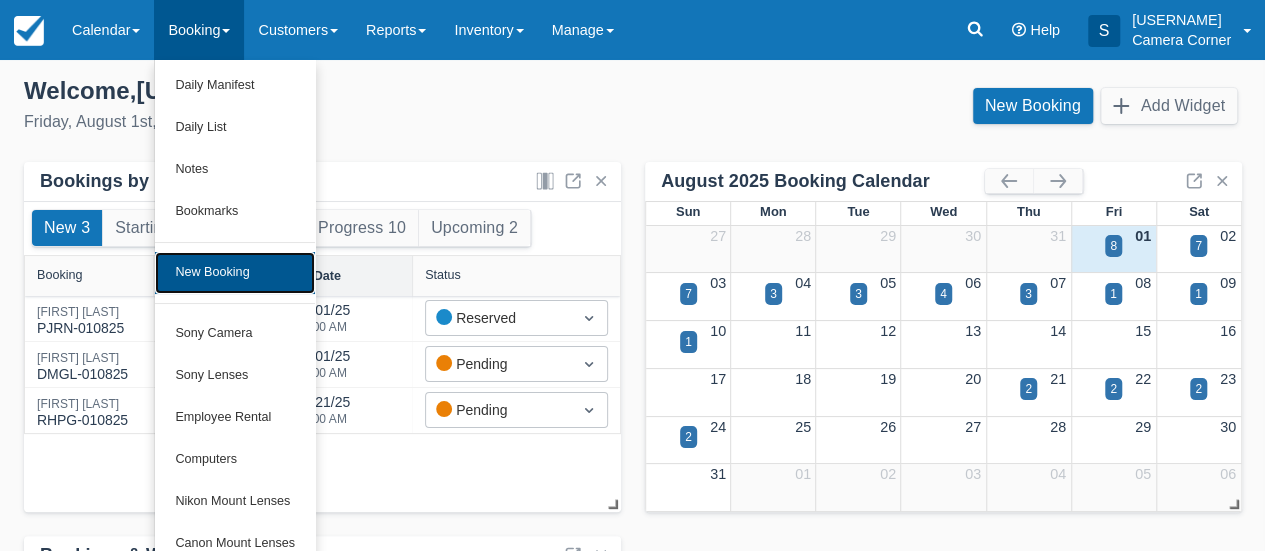 click on "New Booking" at bounding box center [235, 273] 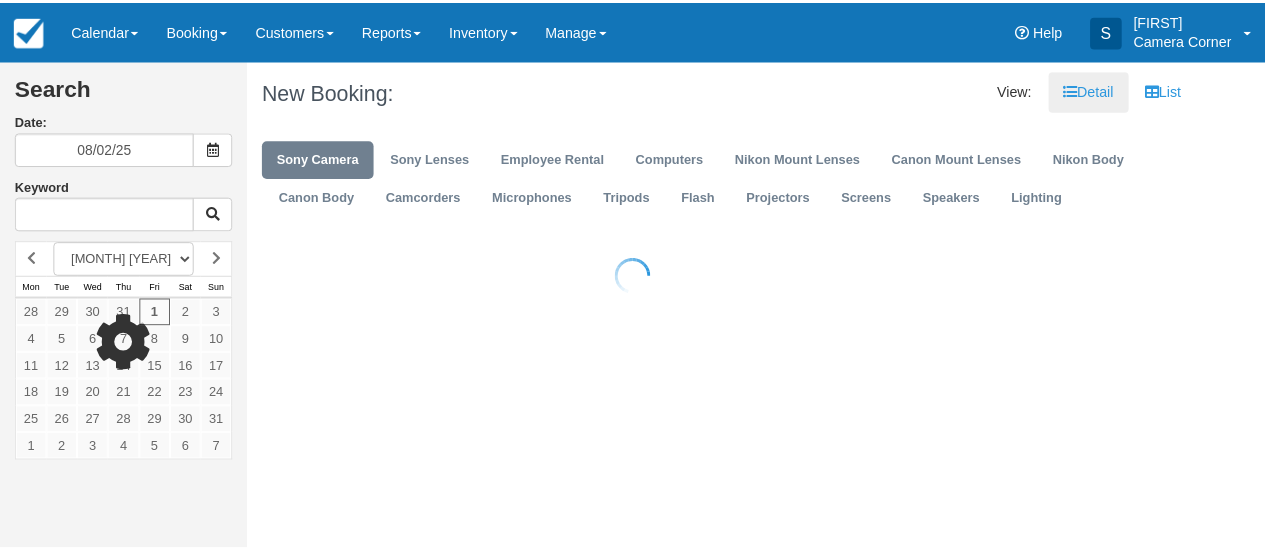 scroll, scrollTop: 0, scrollLeft: 0, axis: both 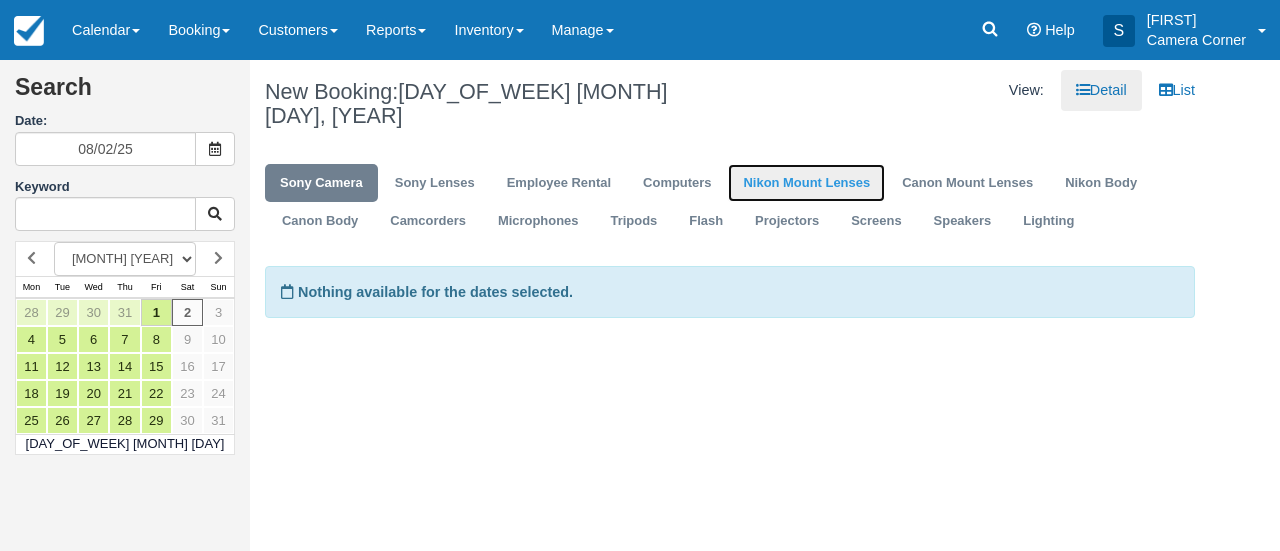 click on "Nikon Mount Lenses" at bounding box center (806, 183) 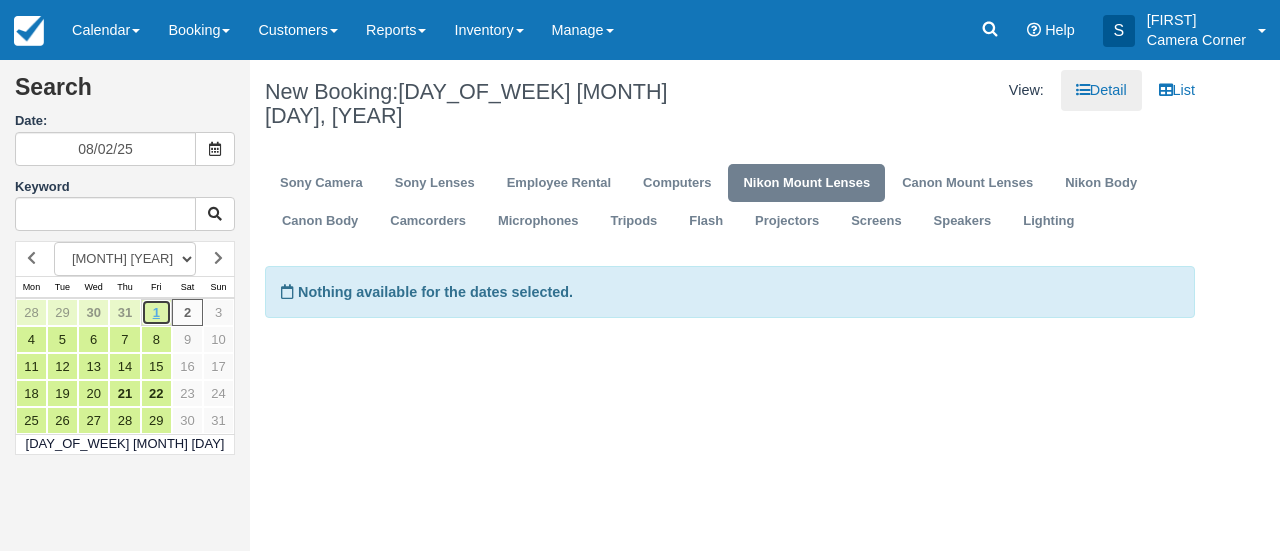 click on "1" at bounding box center (156, 312) 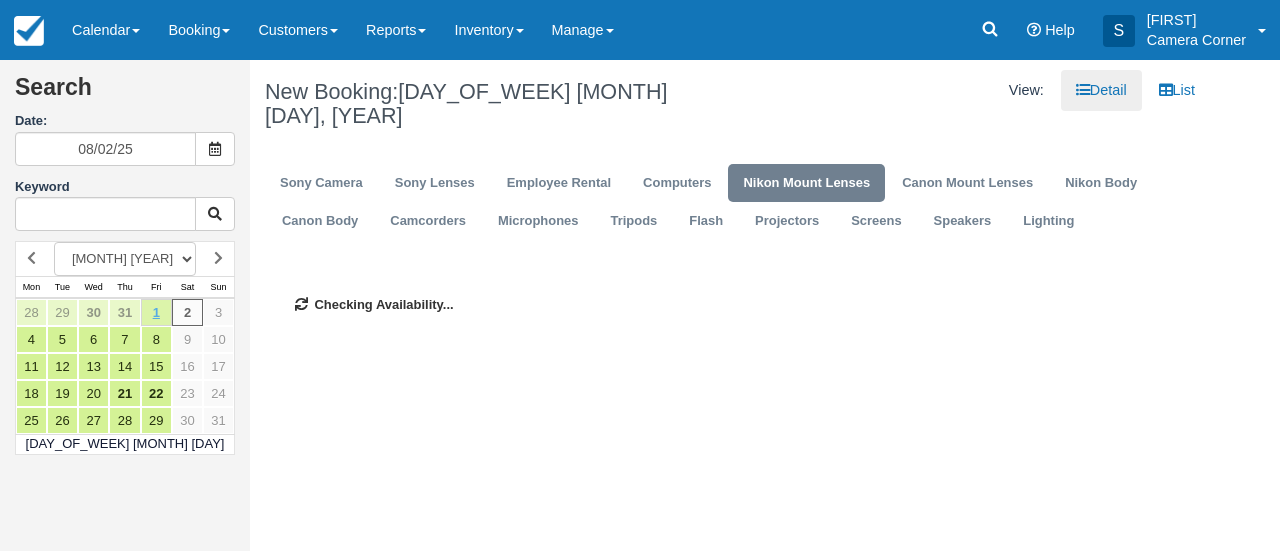 type on "08/01/25" 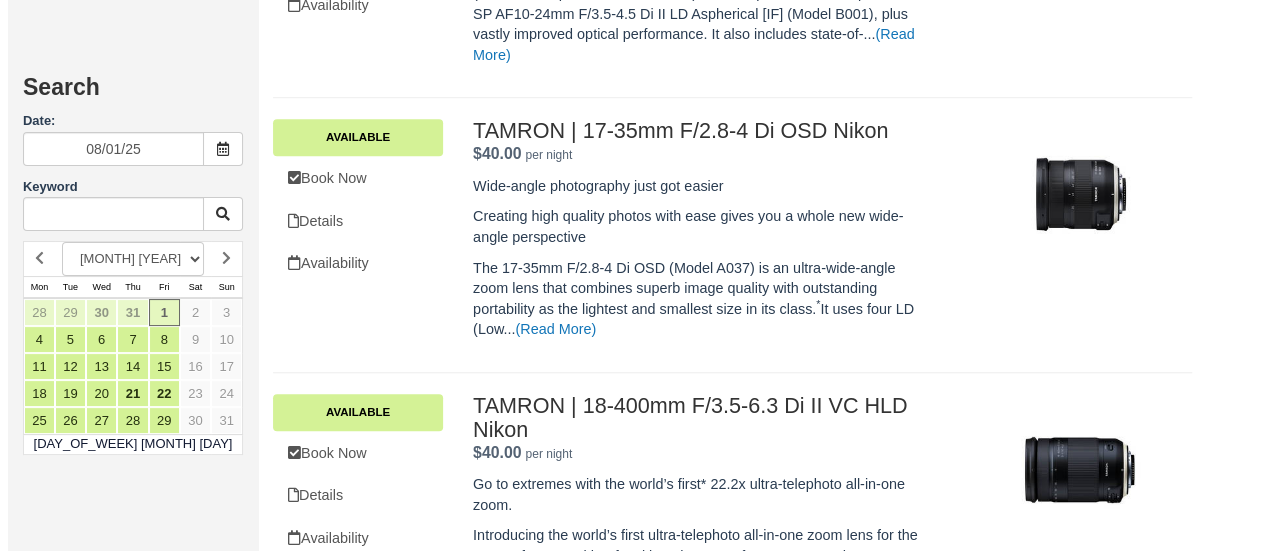 scroll, scrollTop: 900, scrollLeft: 0, axis: vertical 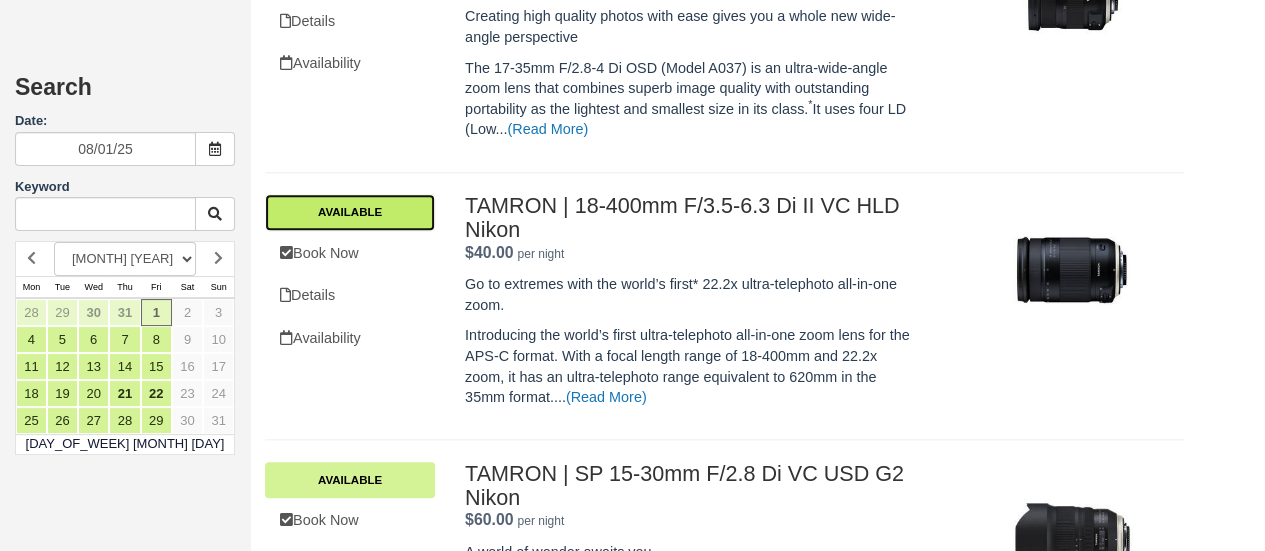click on "Available" at bounding box center [350, 212] 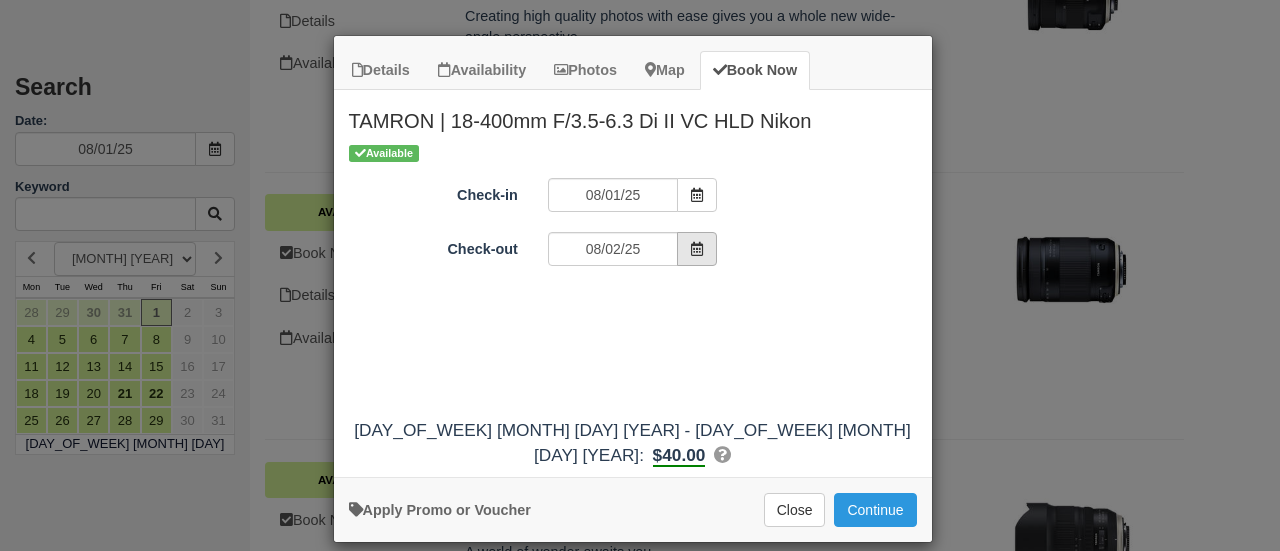 click at bounding box center (697, 249) 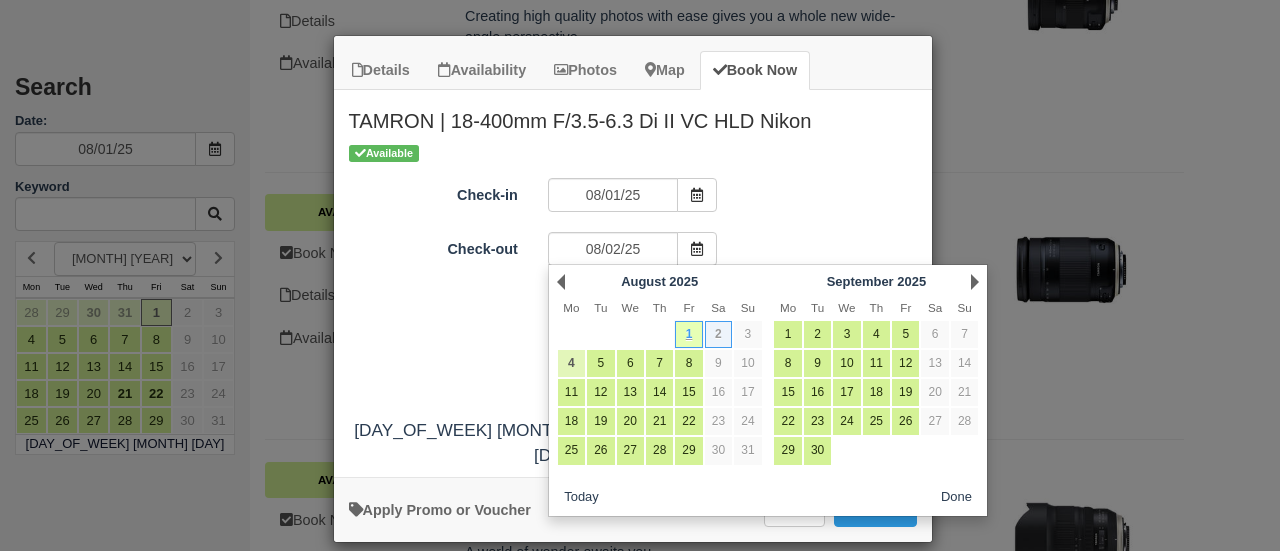 click on "4" at bounding box center (571, 363) 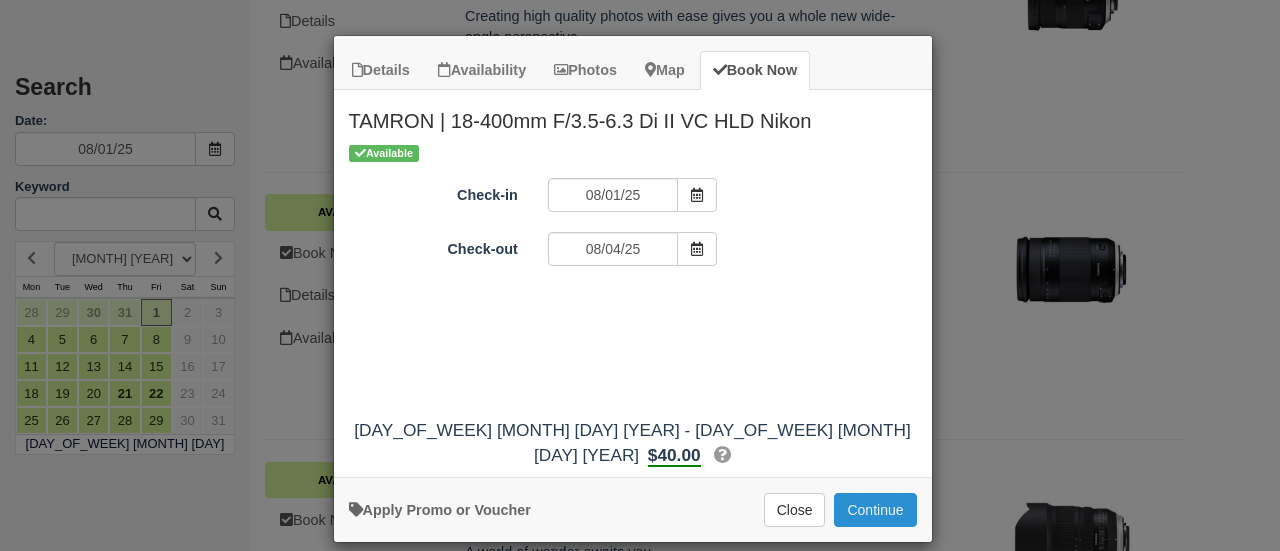 click on "Continue" at bounding box center (875, 510) 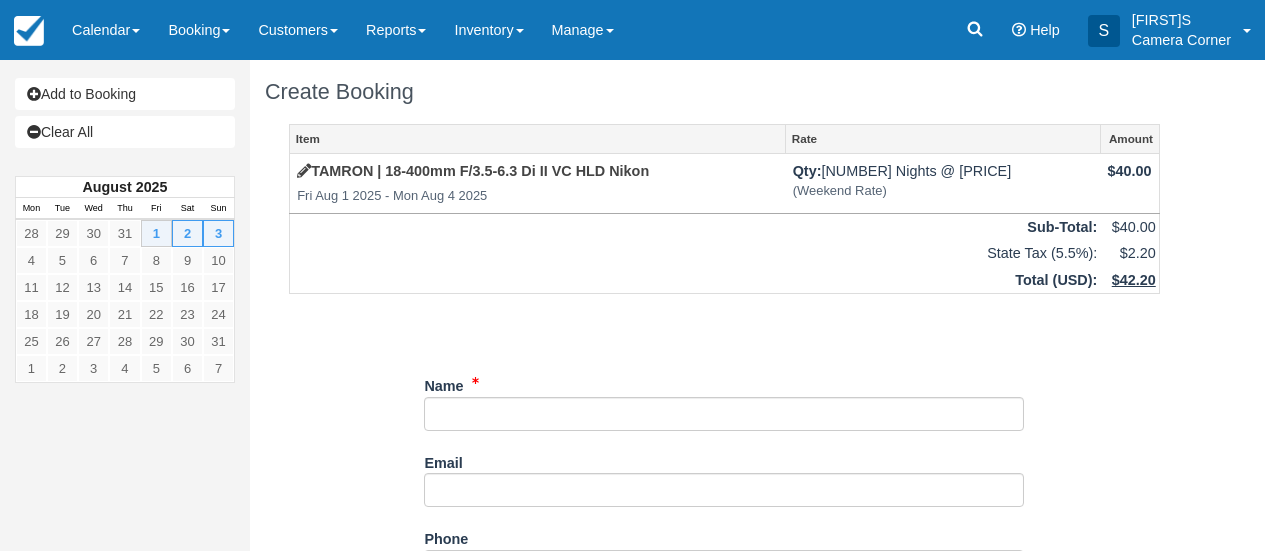scroll, scrollTop: 0, scrollLeft: 0, axis: both 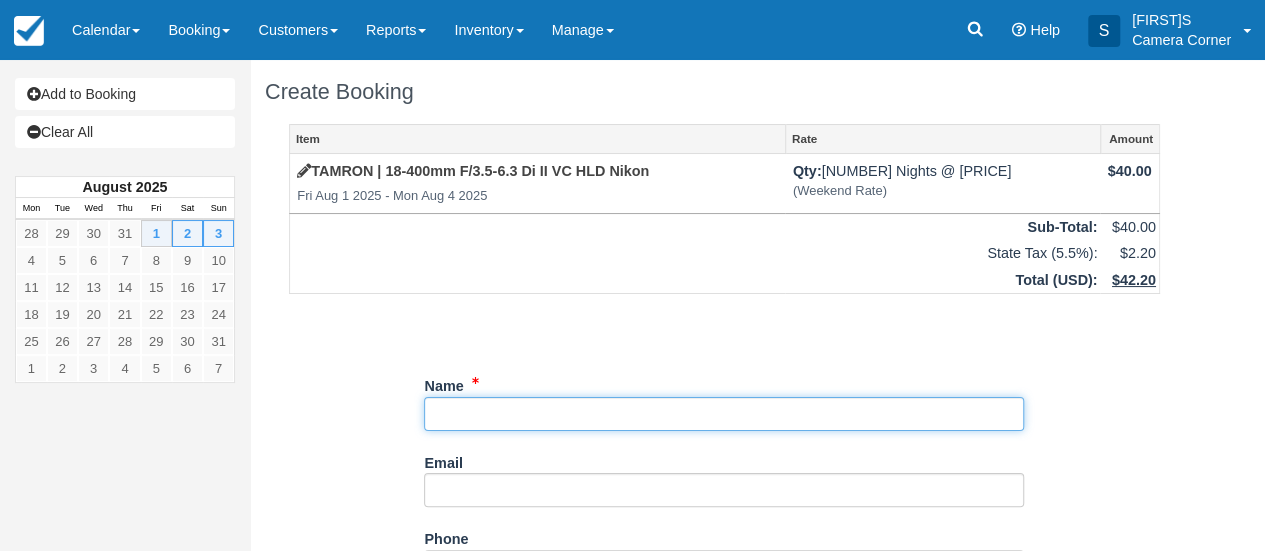 click on "Name" at bounding box center (724, 414) 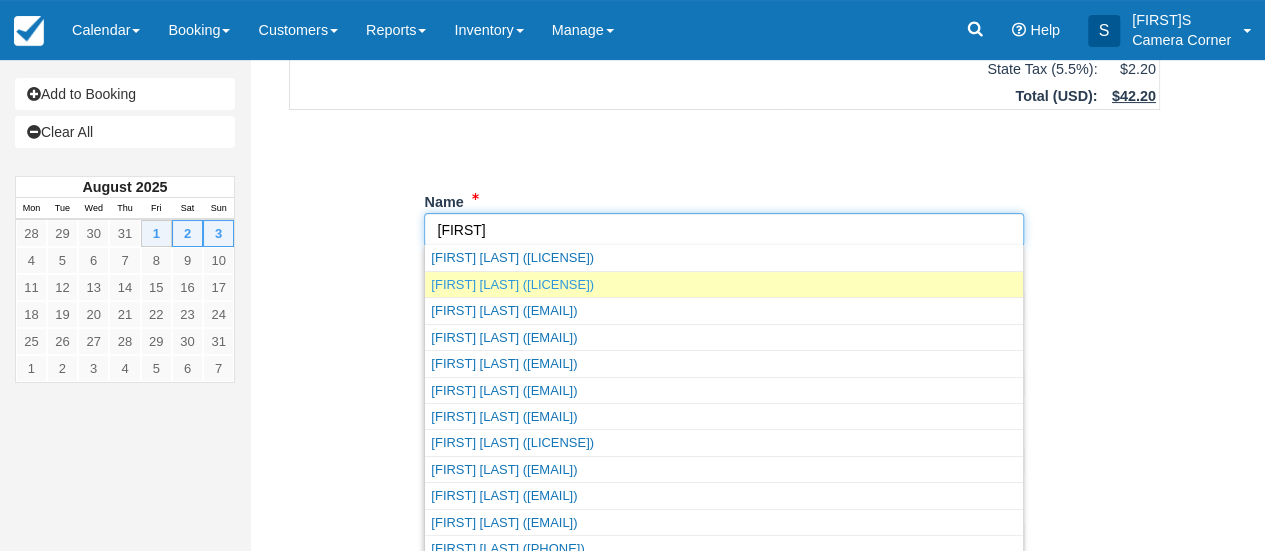 scroll, scrollTop: 200, scrollLeft: 0, axis: vertical 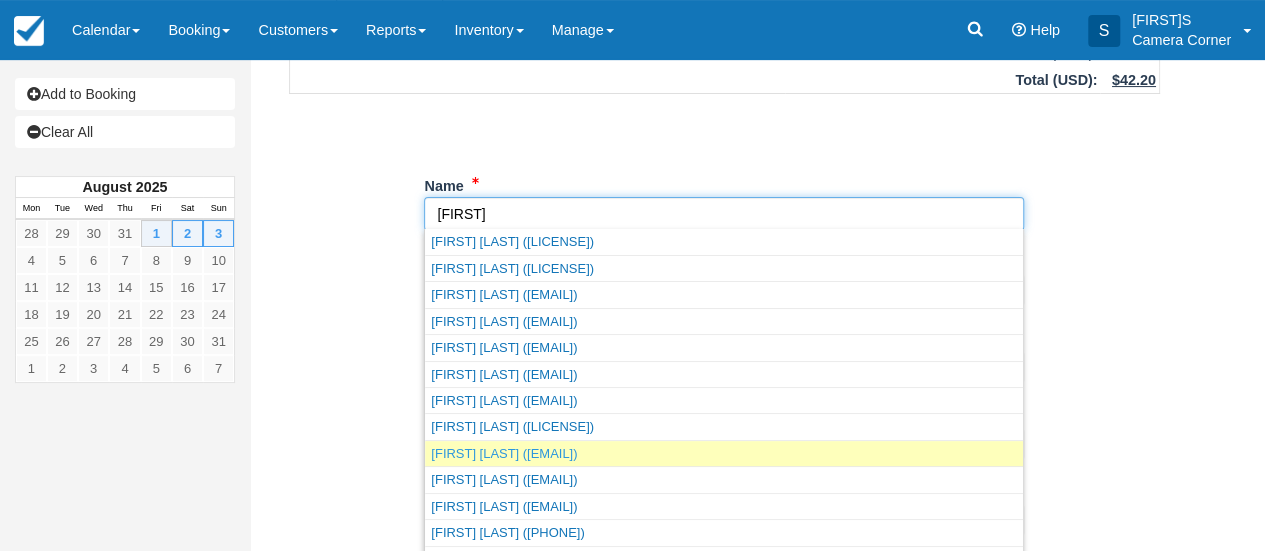 click on "Ryan Leurquin (ryanleurquin@gmail.com)" at bounding box center (724, 453) 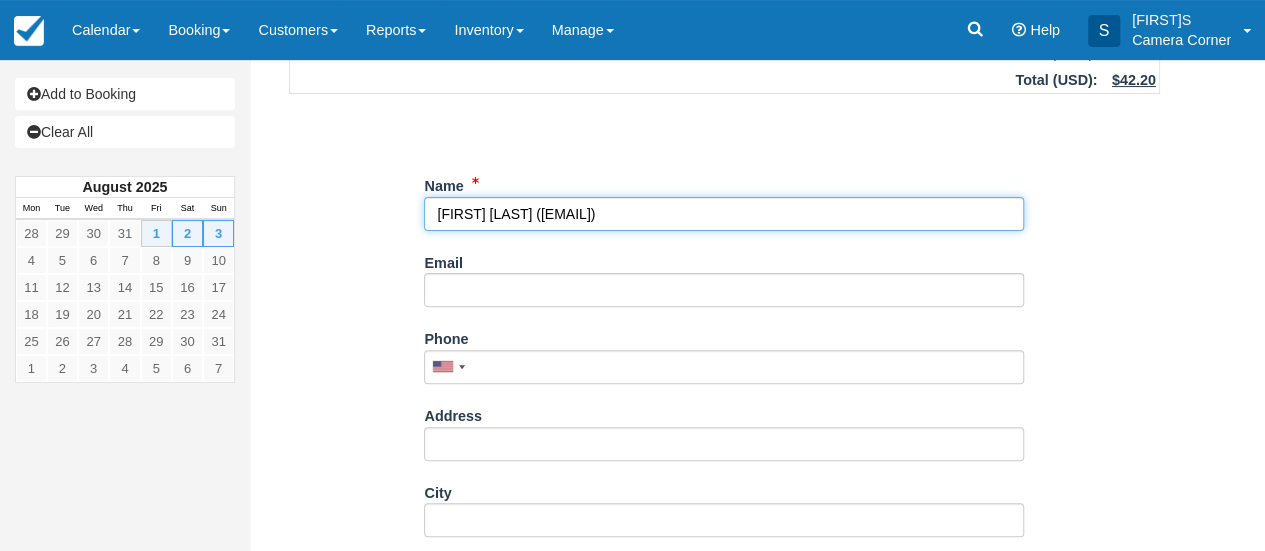type on "[FIRST] [LAST]" 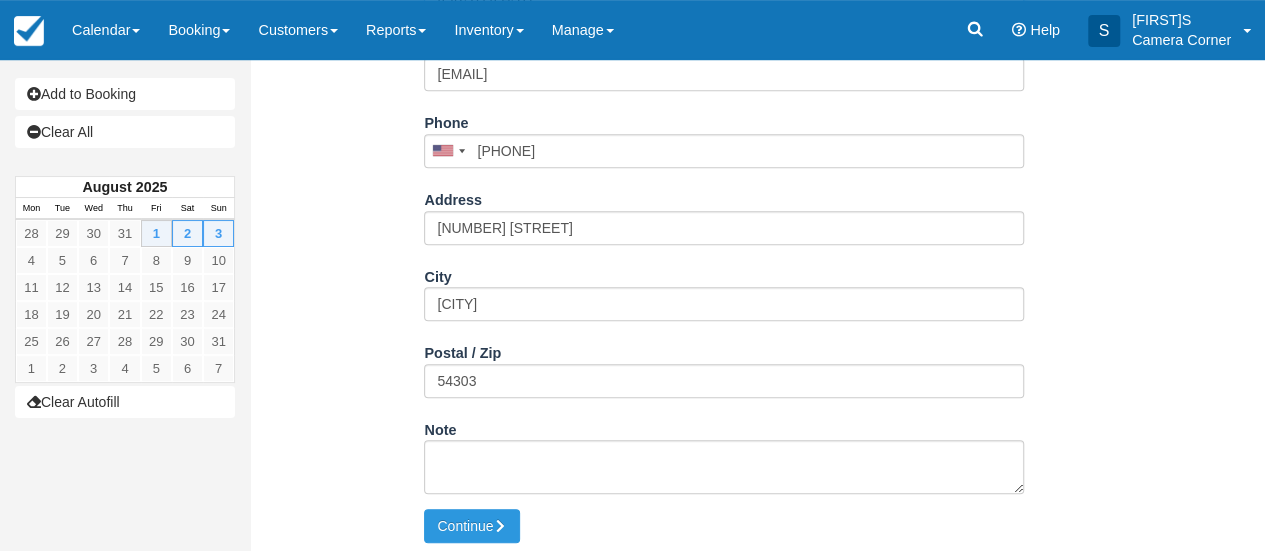 scroll, scrollTop: 420, scrollLeft: 0, axis: vertical 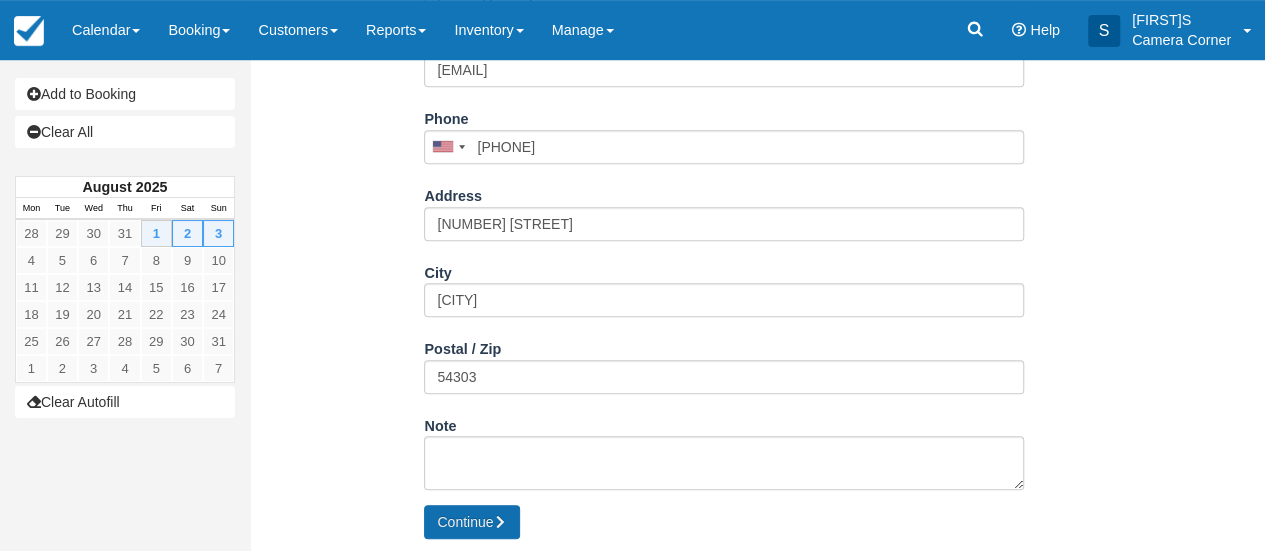 type on "[FIRST] [LAST]" 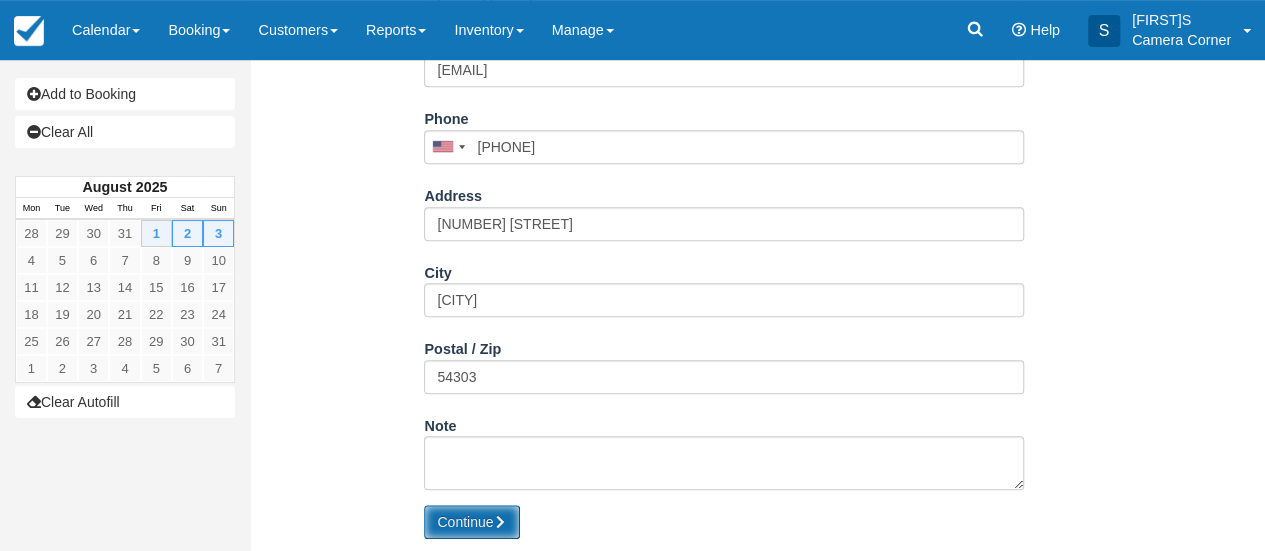click at bounding box center [500, 522] 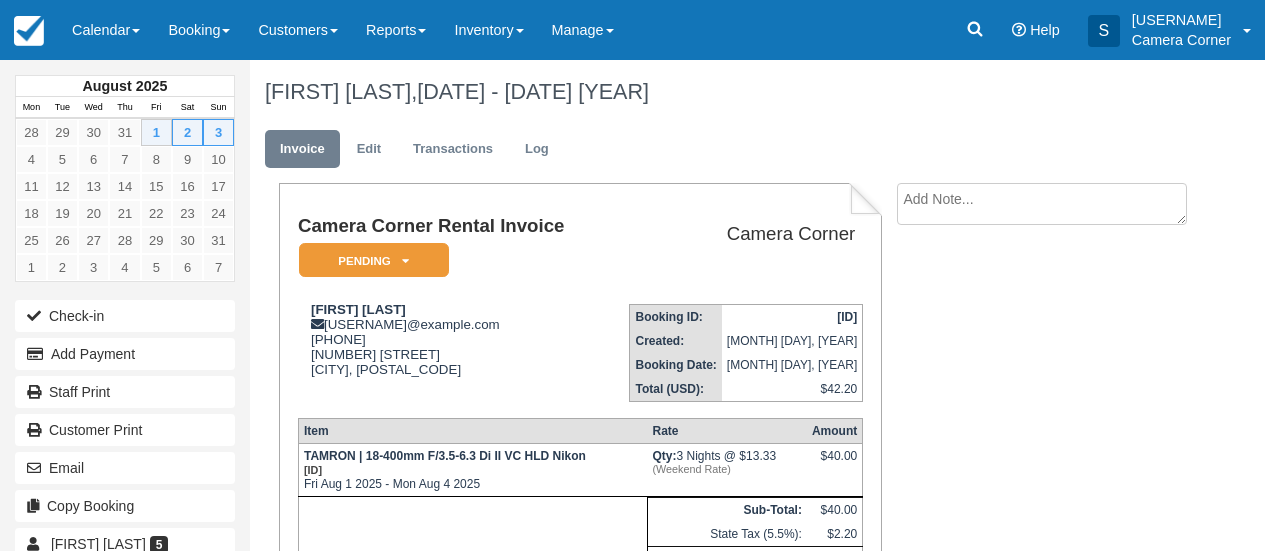 scroll, scrollTop: 0, scrollLeft: 0, axis: both 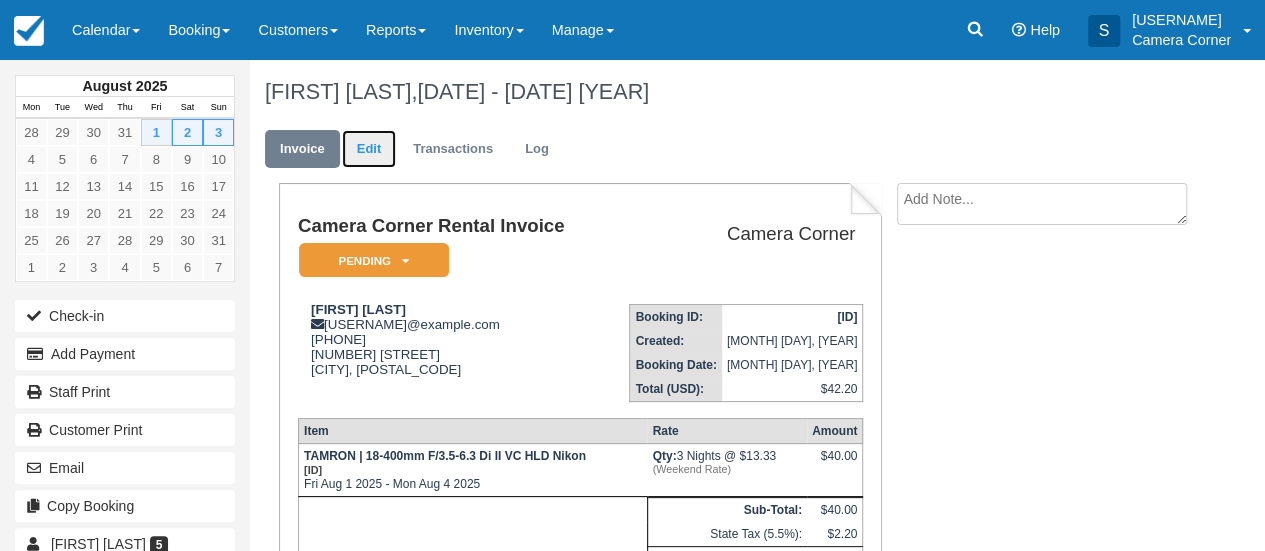 click on "Edit" at bounding box center (369, 149) 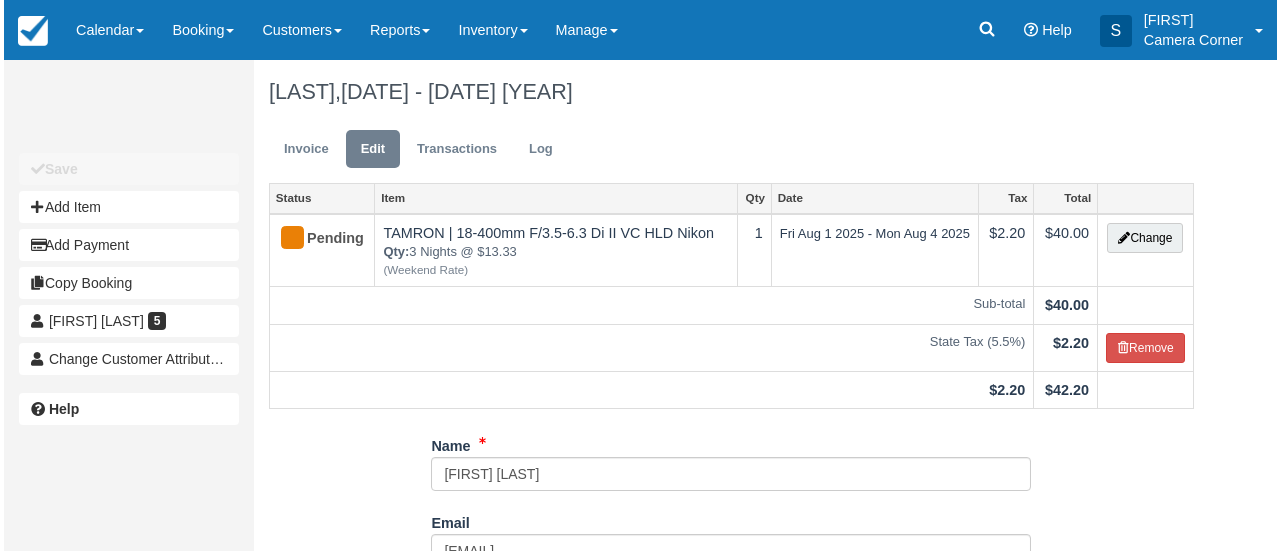 scroll, scrollTop: 0, scrollLeft: 0, axis: both 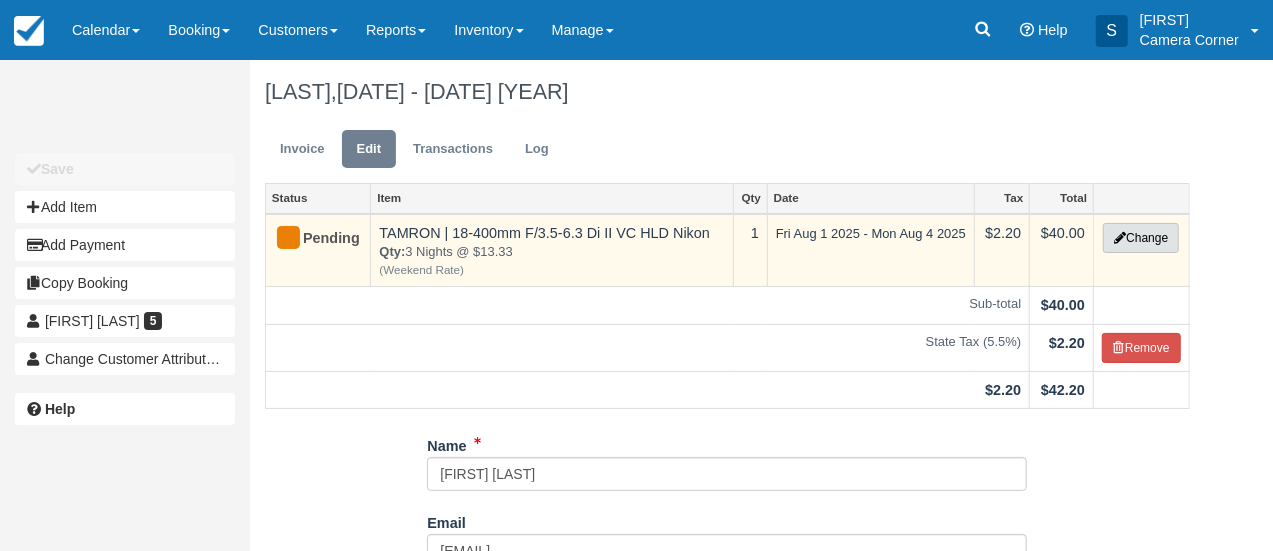 click on "Change" at bounding box center [1141, 238] 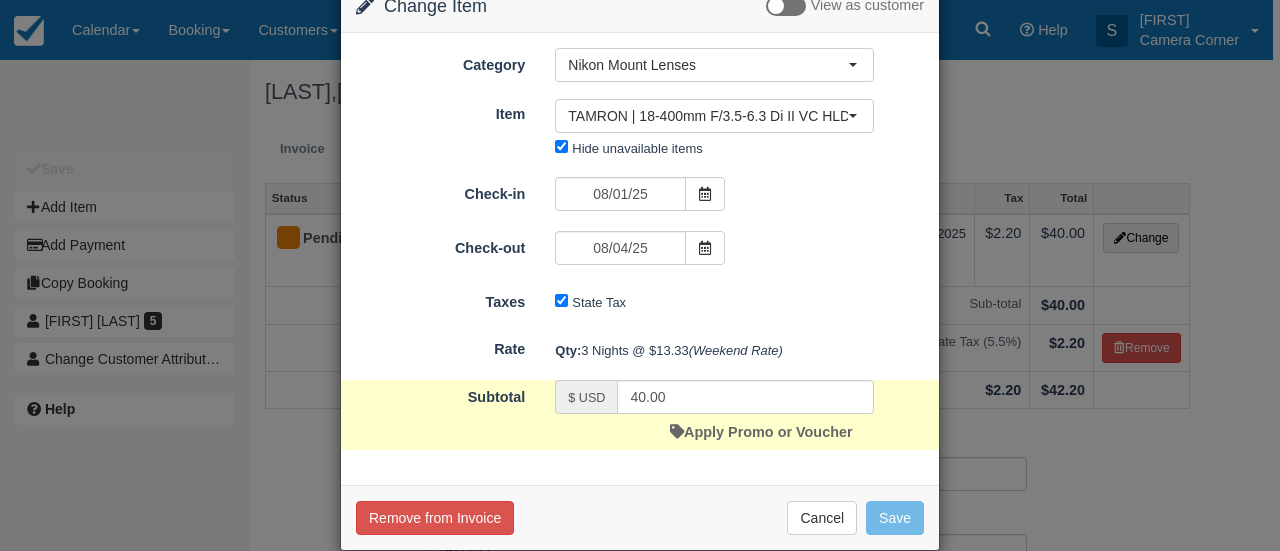 scroll, scrollTop: 77, scrollLeft: 0, axis: vertical 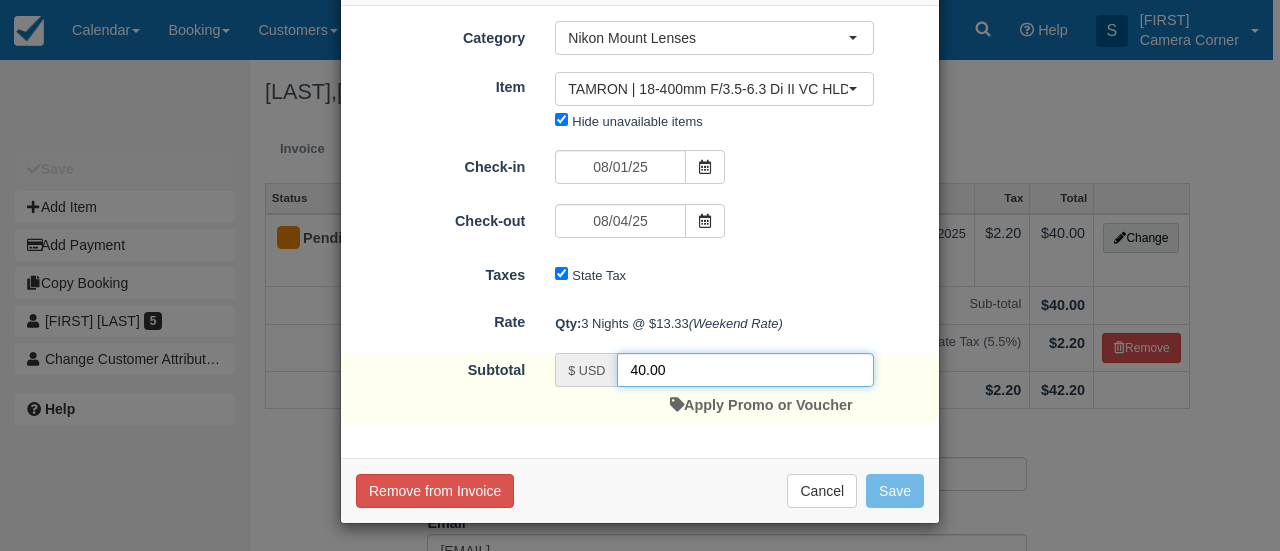 drag, startPoint x: 708, startPoint y: 371, endPoint x: 572, endPoint y: 379, distance: 136.23509 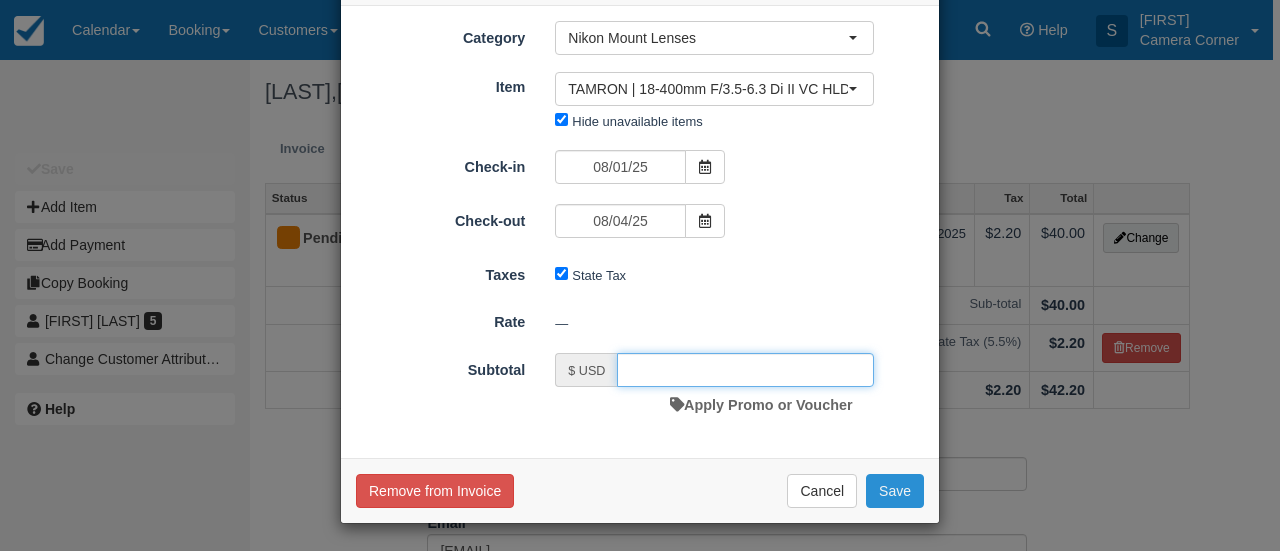 type 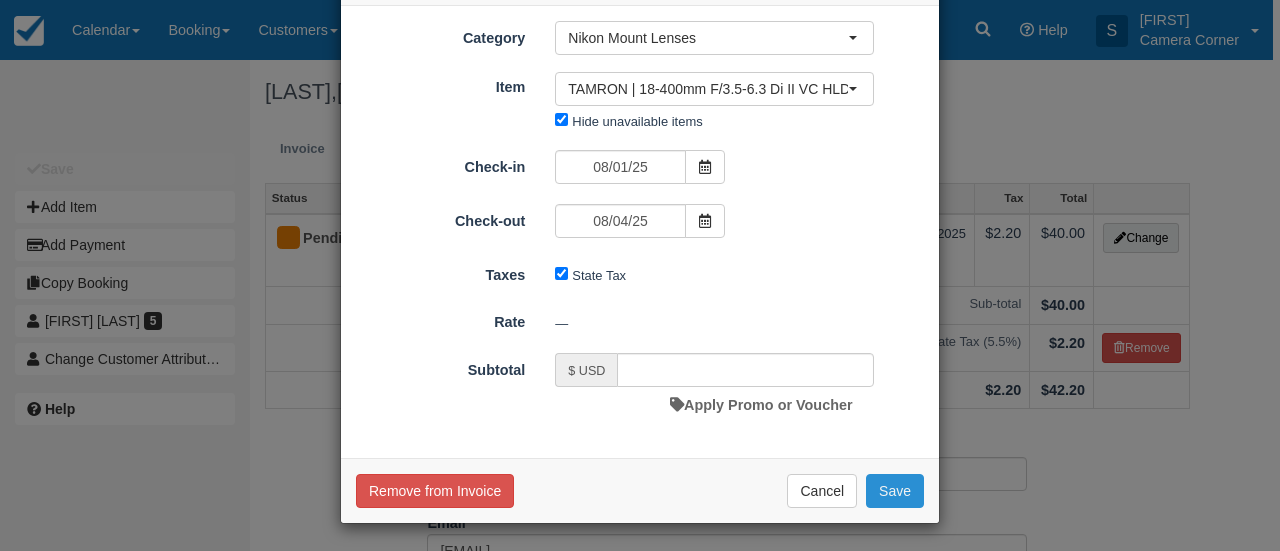 click on "Save" at bounding box center [895, 491] 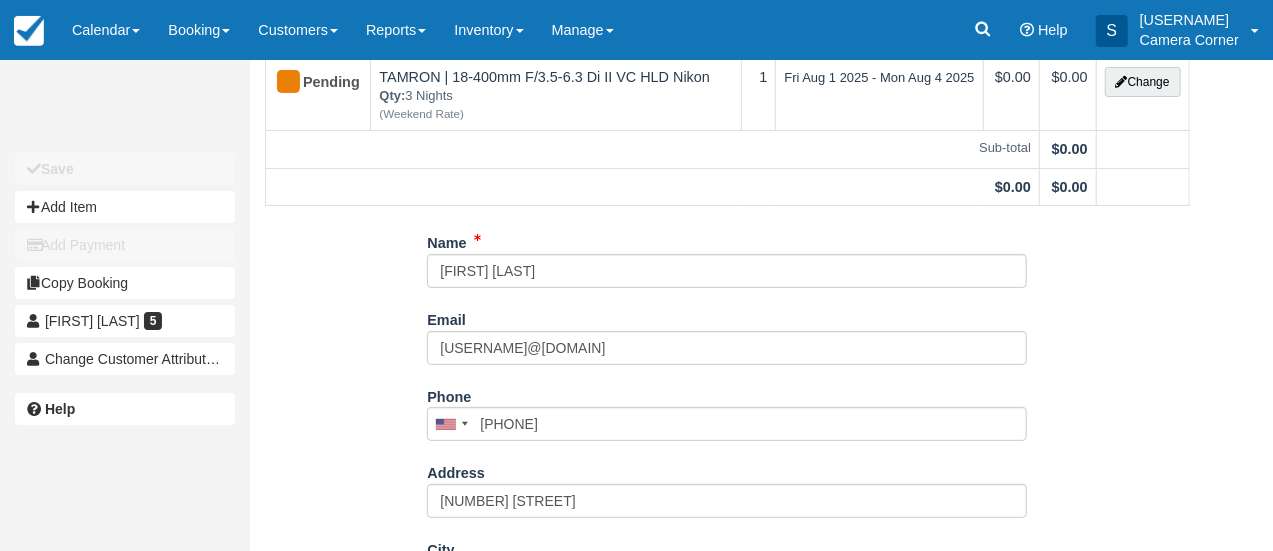 scroll, scrollTop: 0, scrollLeft: 0, axis: both 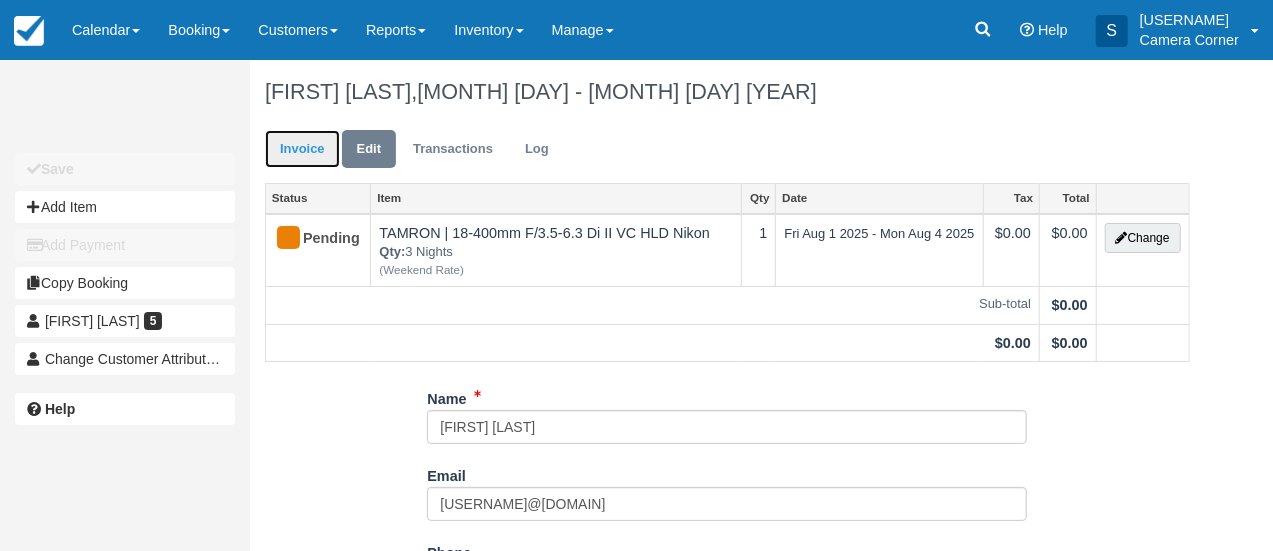 click on "Invoice" at bounding box center (302, 149) 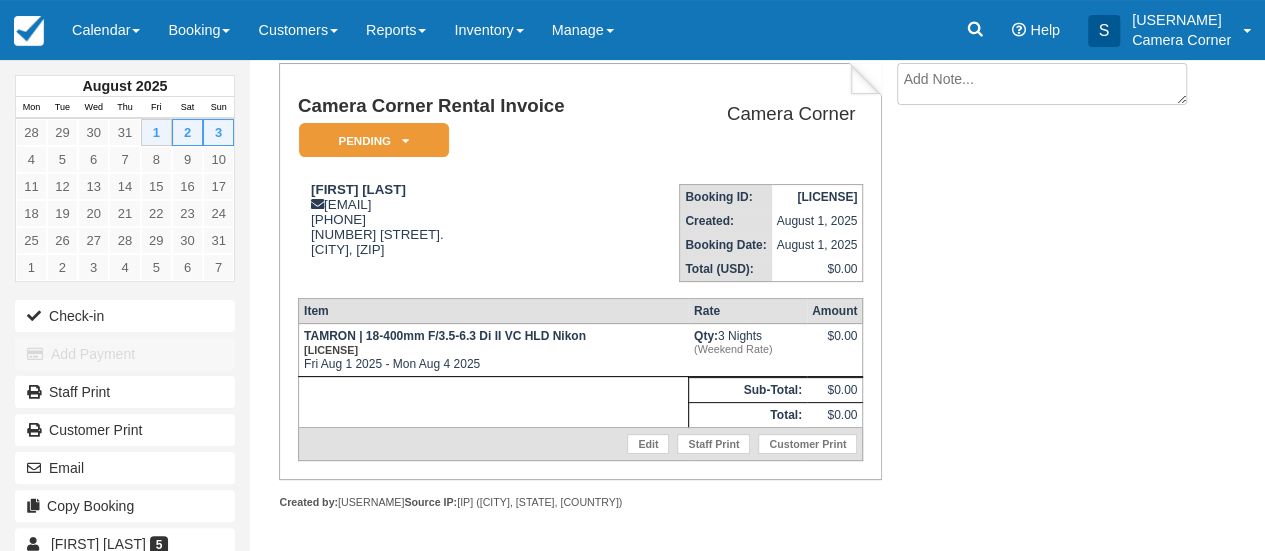 scroll, scrollTop: 121, scrollLeft: 0, axis: vertical 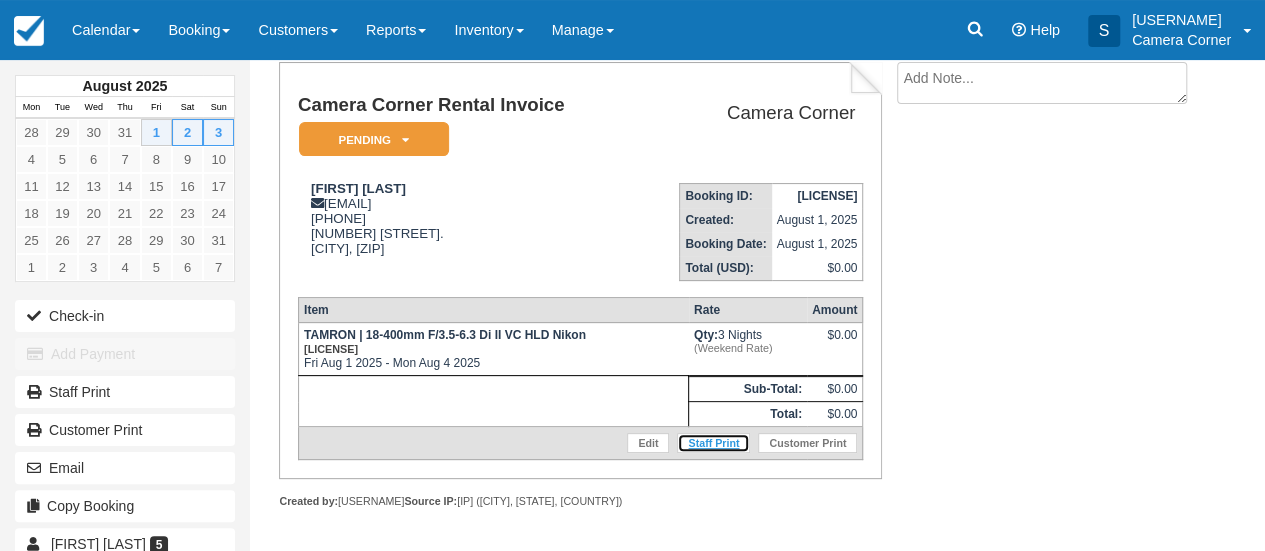 click on "Staff Print" at bounding box center [713, 443] 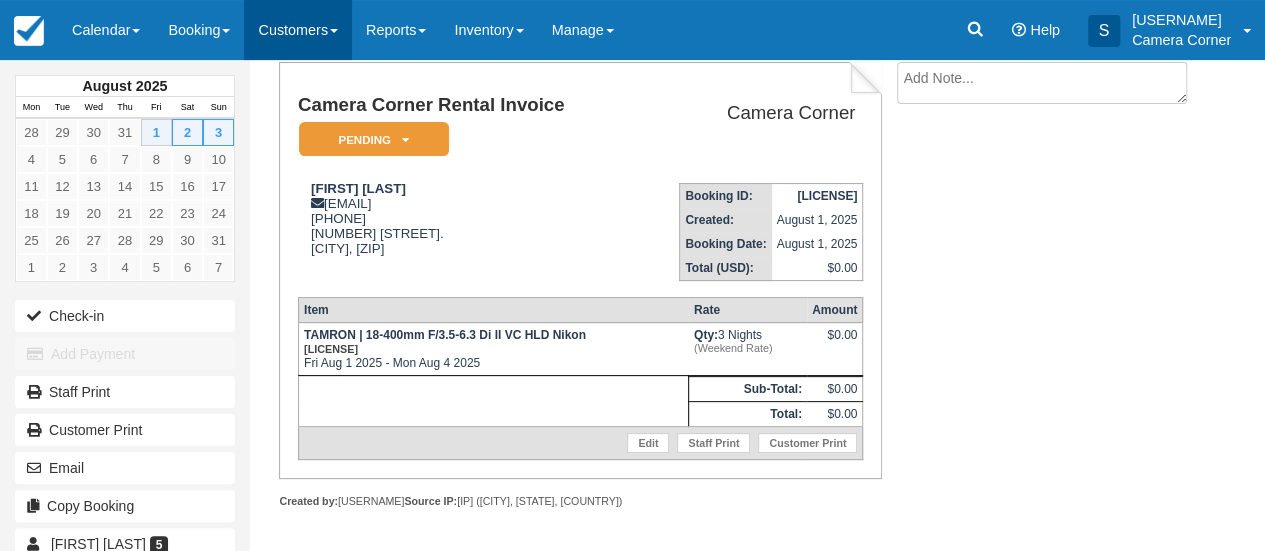 click on "Customers" at bounding box center [298, 30] 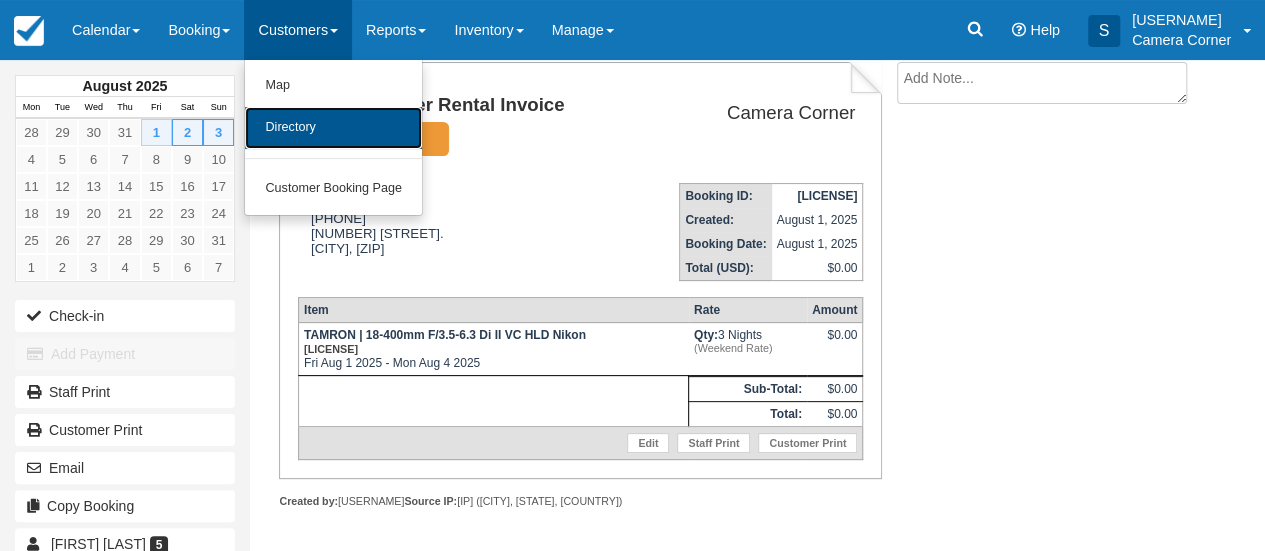 click on "Directory" at bounding box center [333, 128] 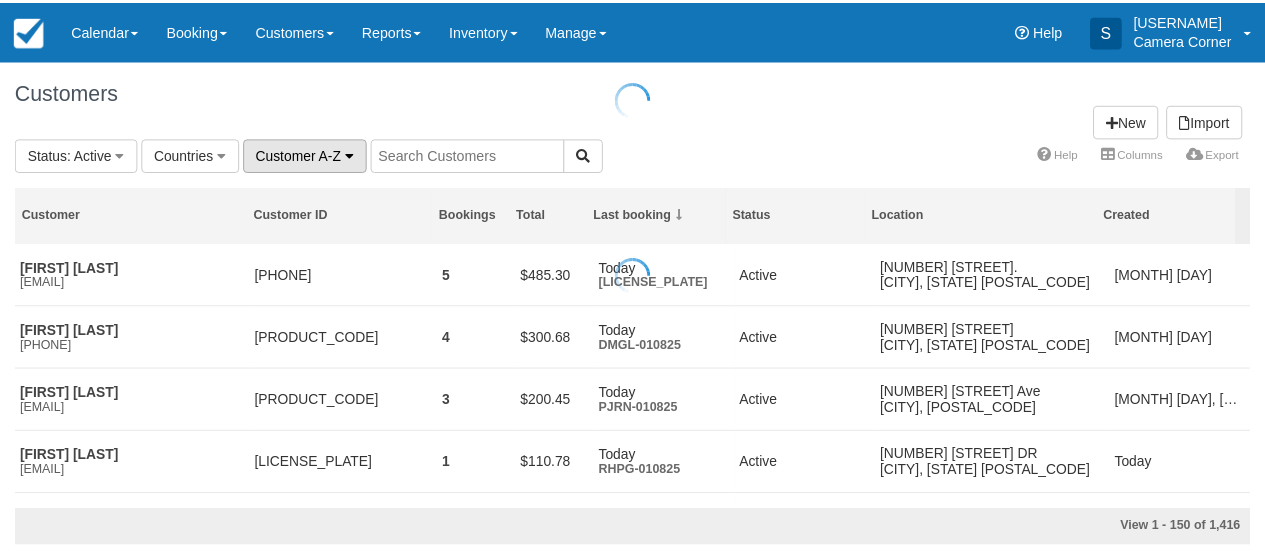 scroll, scrollTop: 0, scrollLeft: 0, axis: both 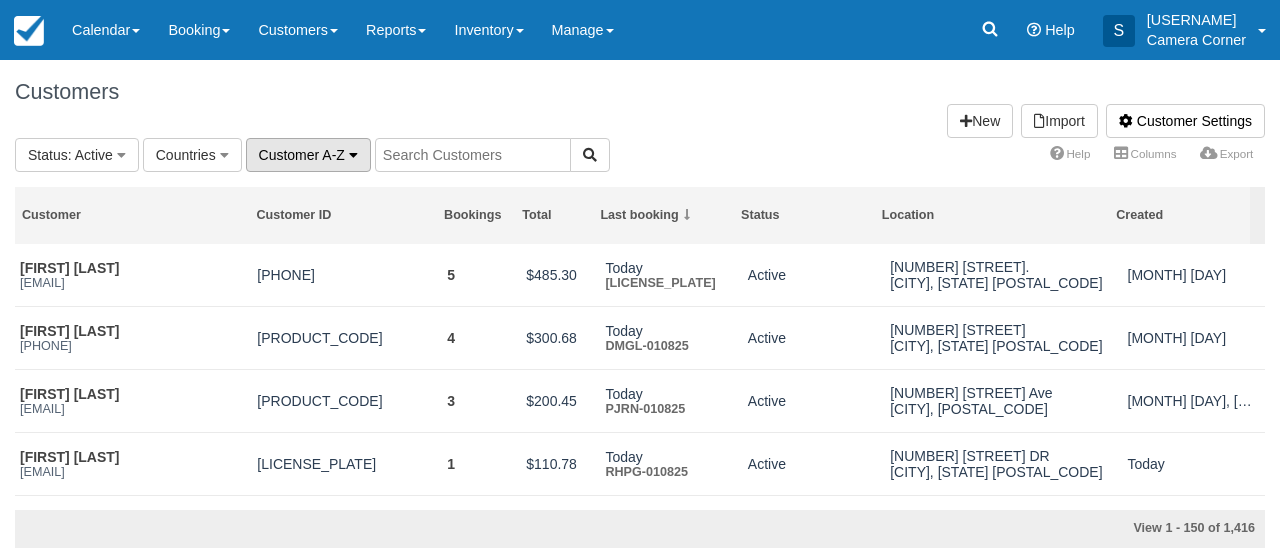 click on "Customer A-Z" at bounding box center (302, 155) 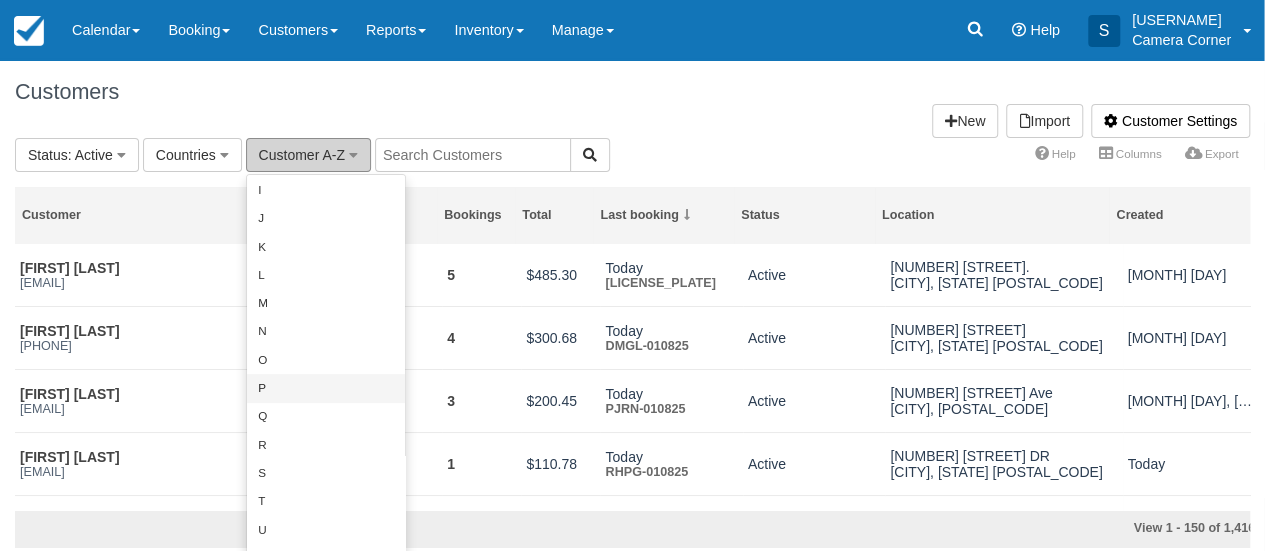scroll, scrollTop: 347, scrollLeft: 0, axis: vertical 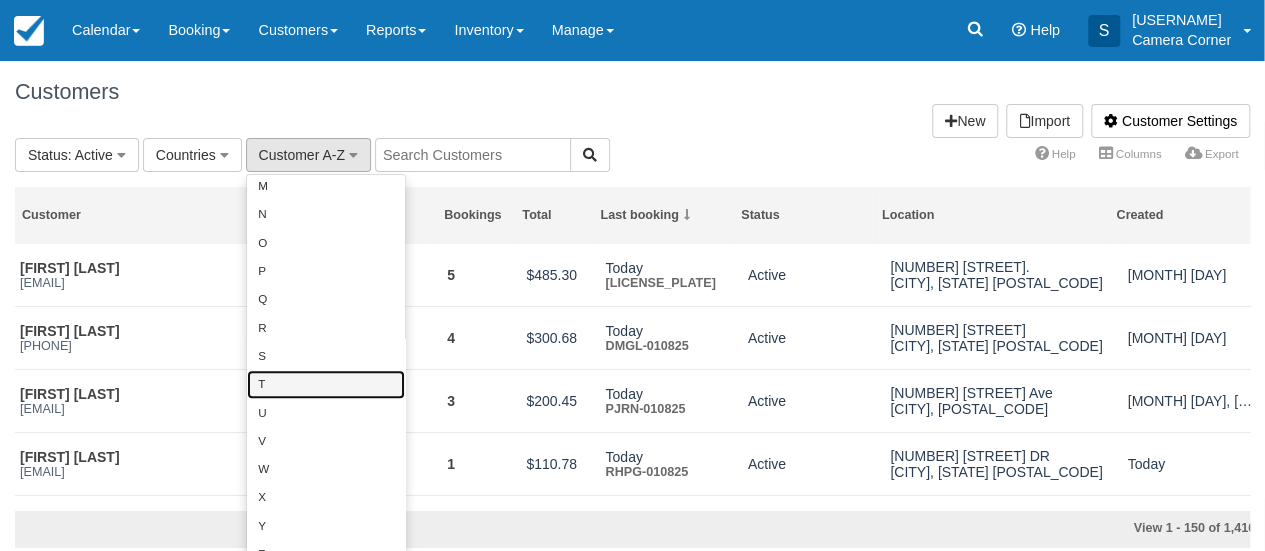 click on "T" at bounding box center [326, 384] 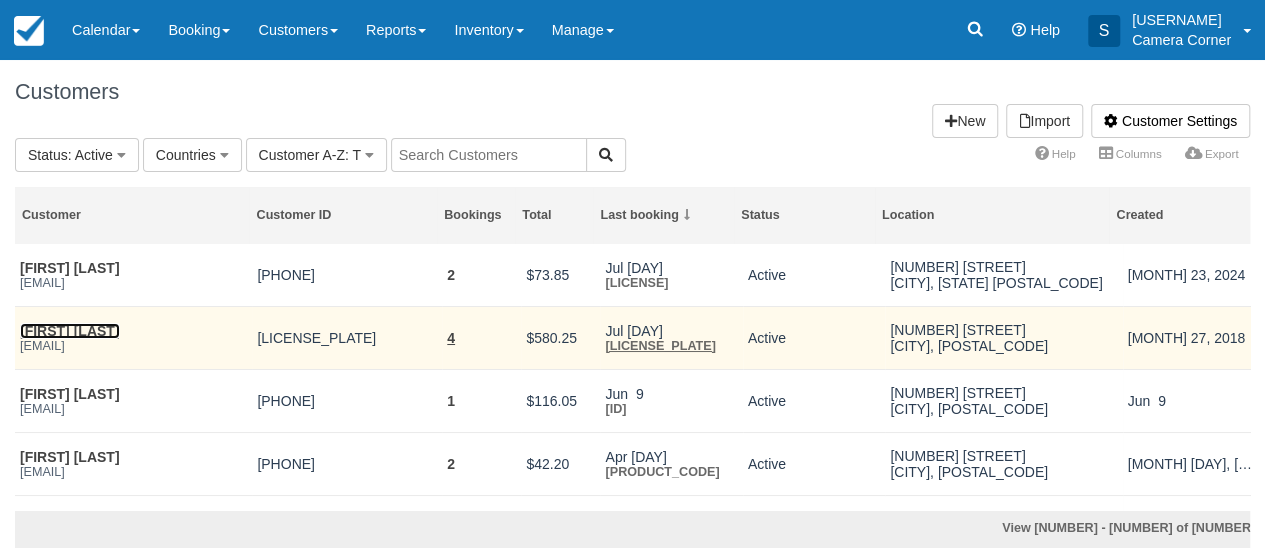 click on "[FIRST] [LAST]" at bounding box center [70, 331] 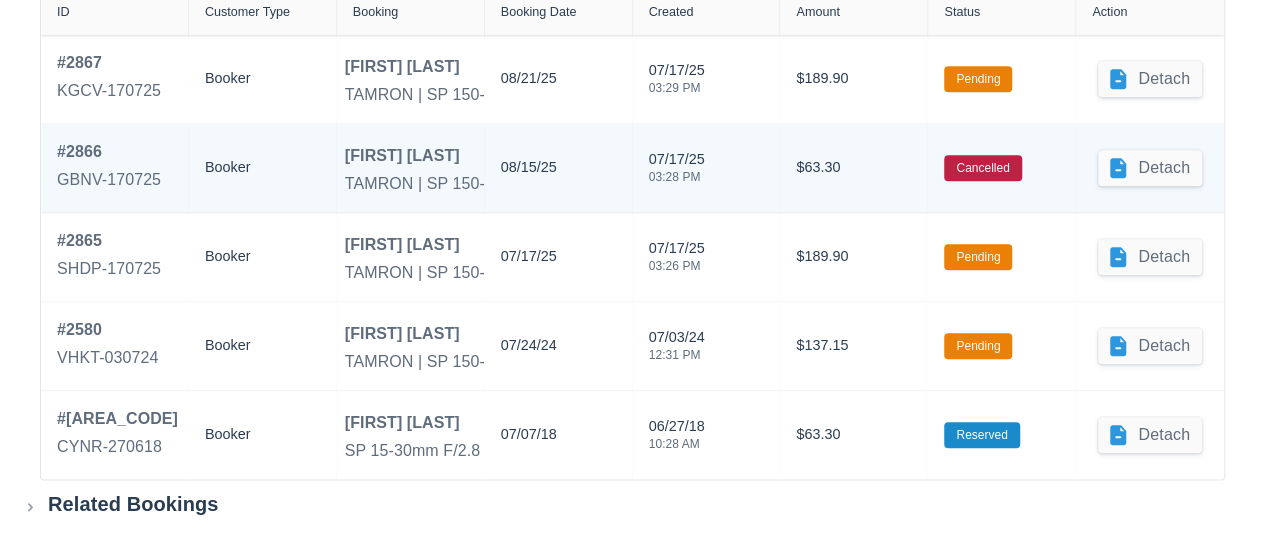 scroll, scrollTop: 953, scrollLeft: 0, axis: vertical 